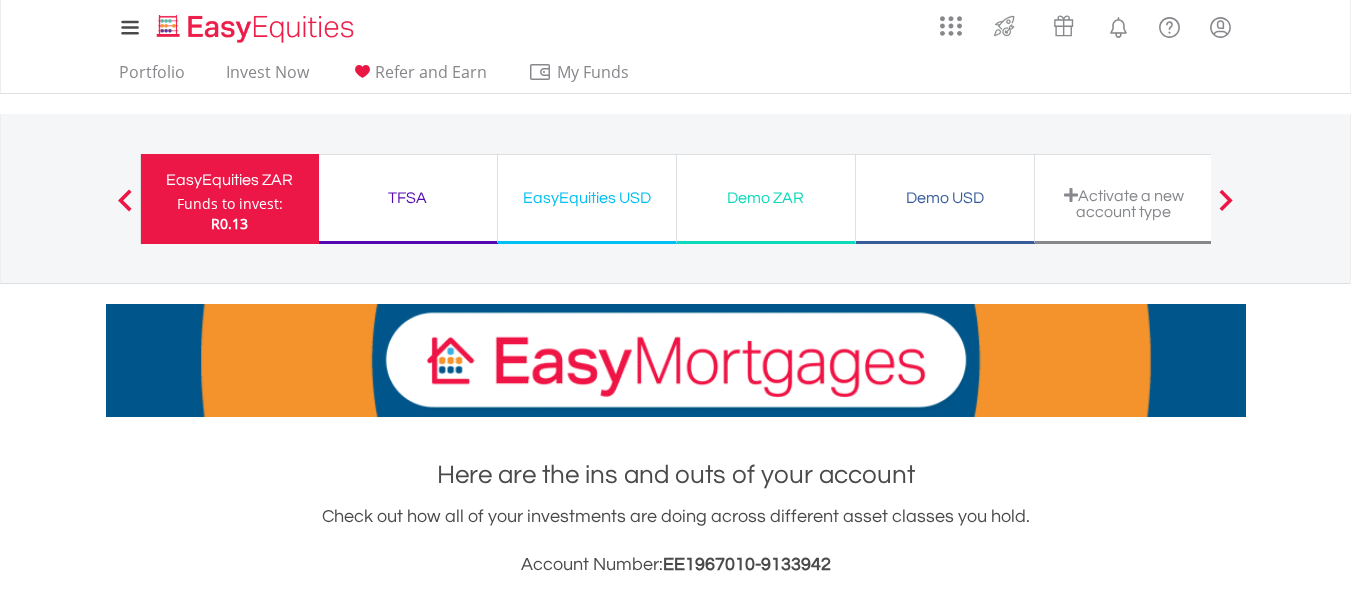 scroll, scrollTop: 0, scrollLeft: 0, axis: both 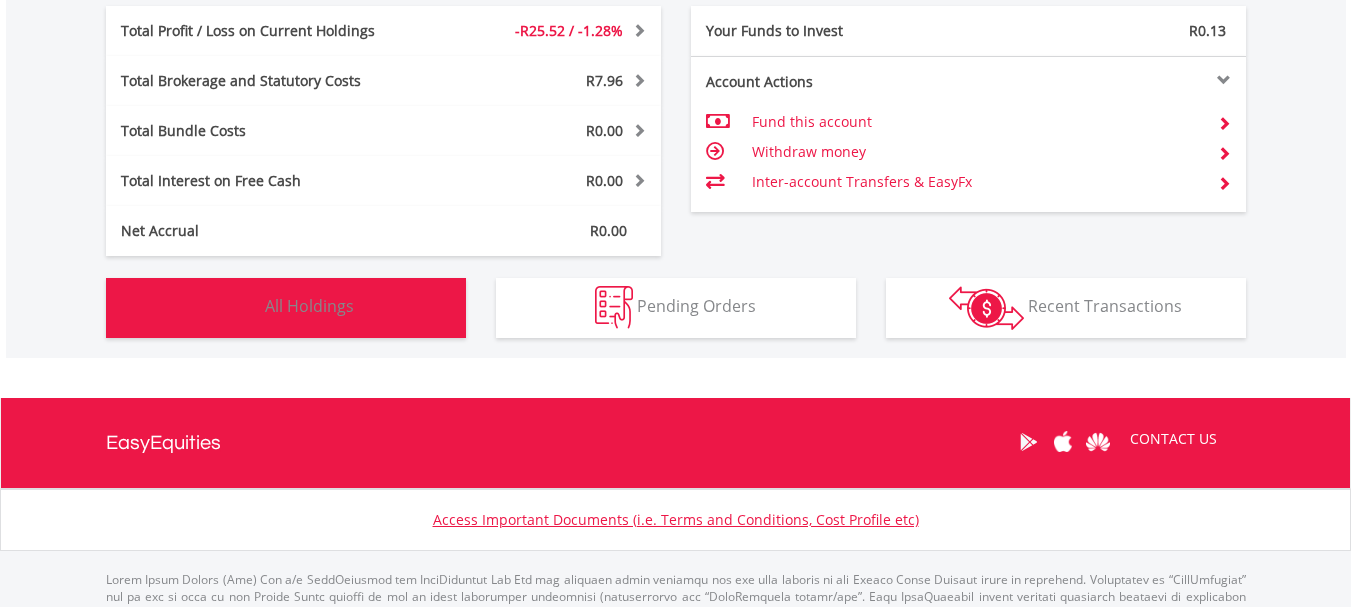 click on "All Holdings" at bounding box center [309, 306] 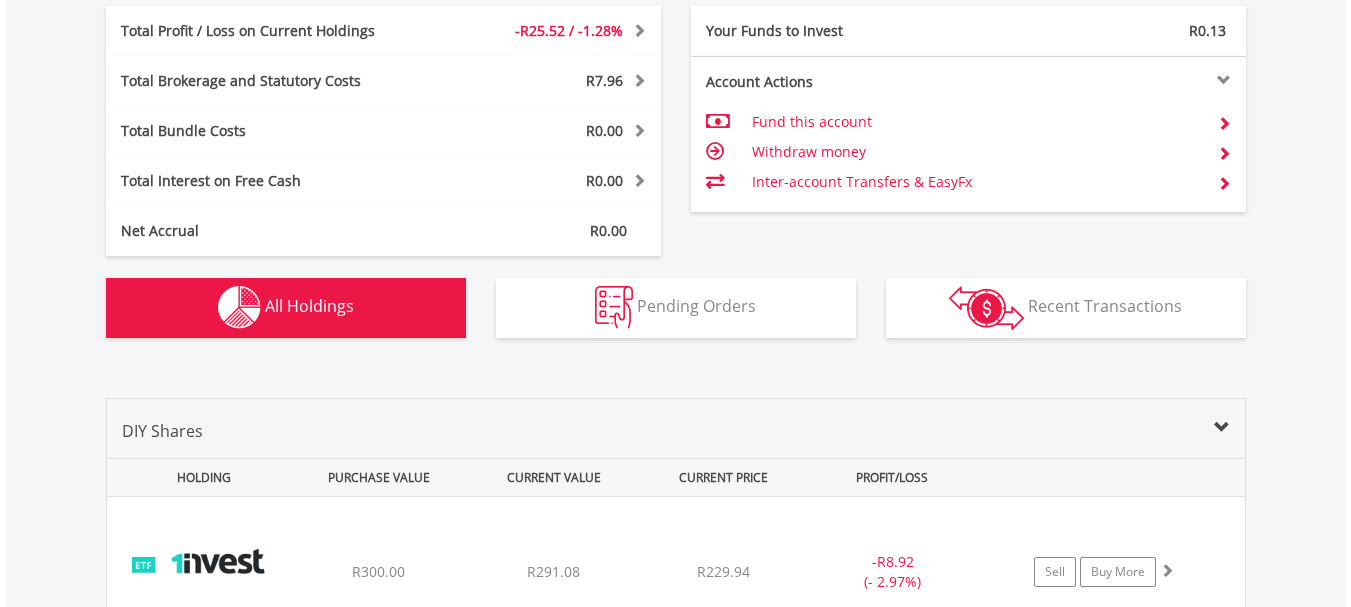 scroll, scrollTop: 1443, scrollLeft: 0, axis: vertical 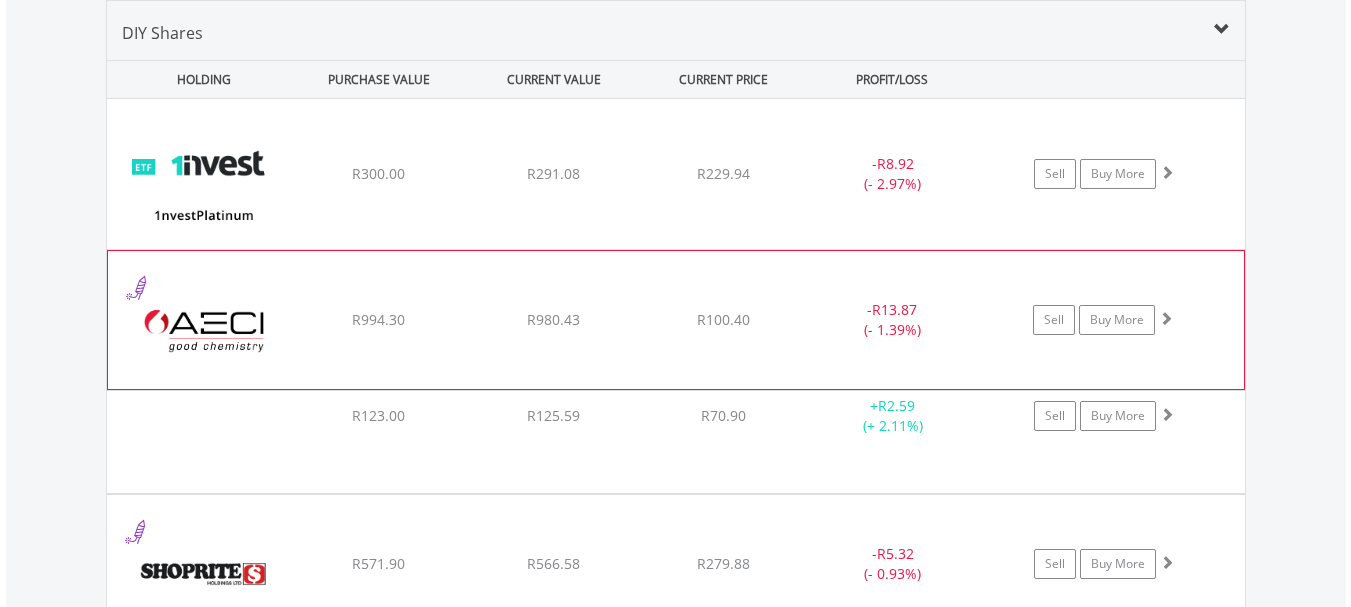 type 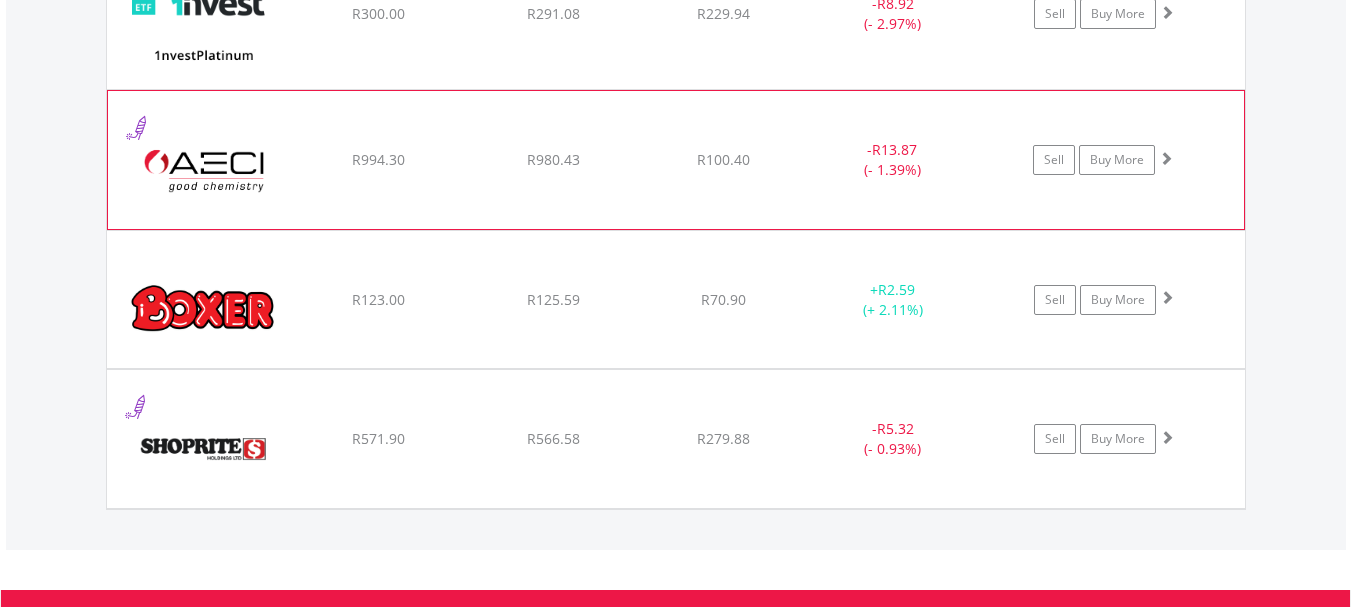 scroll, scrollTop: 1643, scrollLeft: 0, axis: vertical 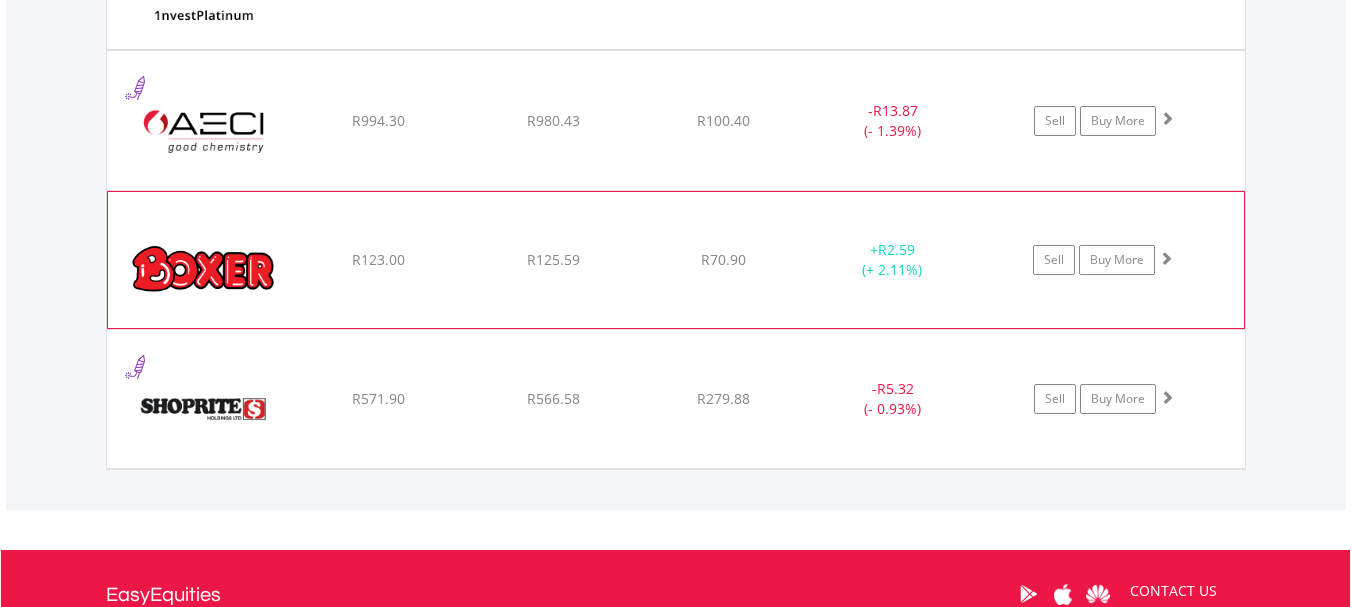 click on "﻿
Boxer Retail Limited
R123.00
R125.59
R70.90
+  R2.59 (+ 2.11%)
Sell
Buy More" at bounding box center (676, -26) 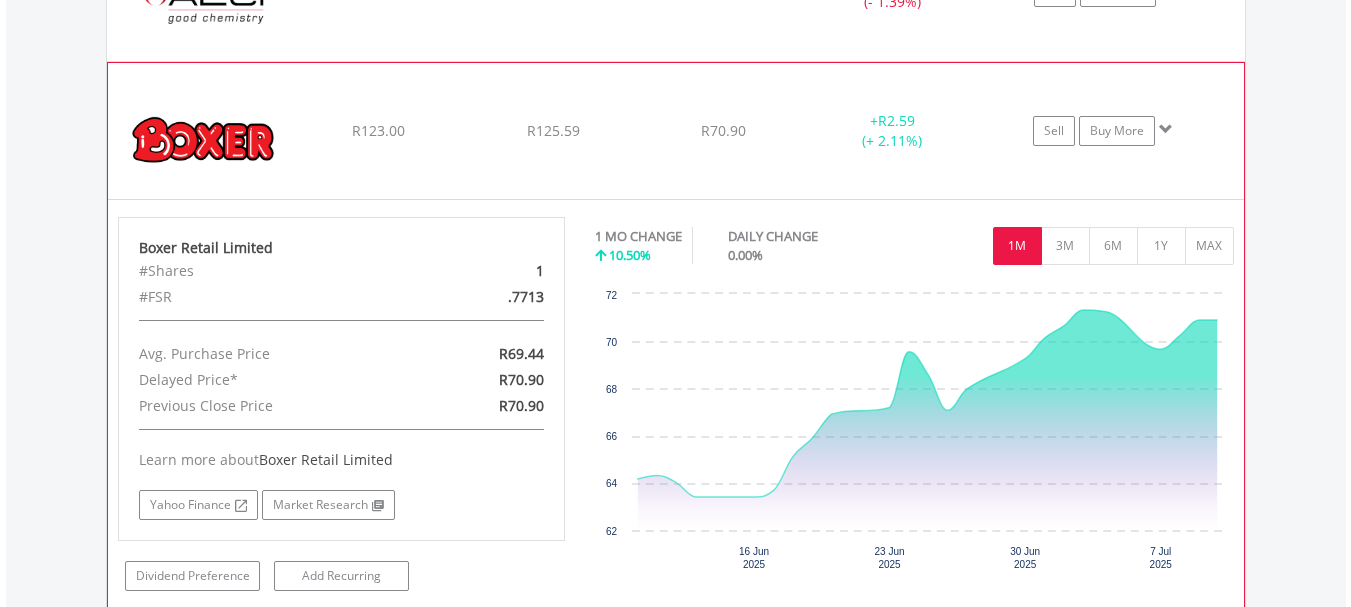 scroll, scrollTop: 1723, scrollLeft: 0, axis: vertical 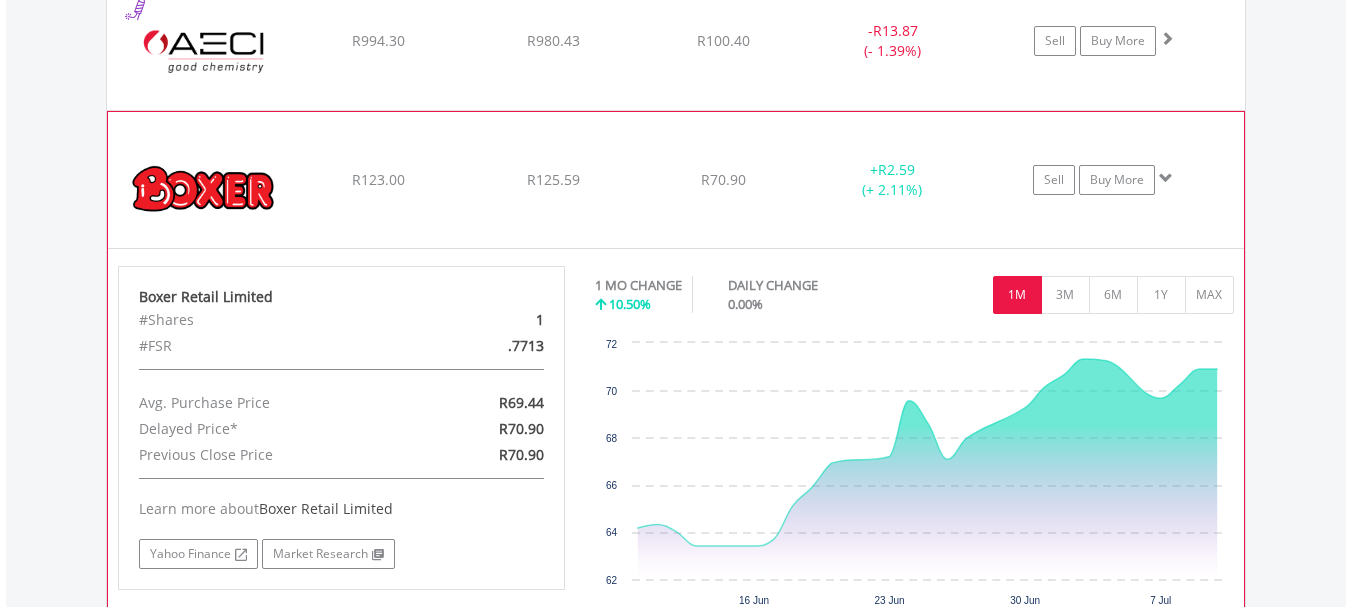 click at bounding box center (1166, 178) 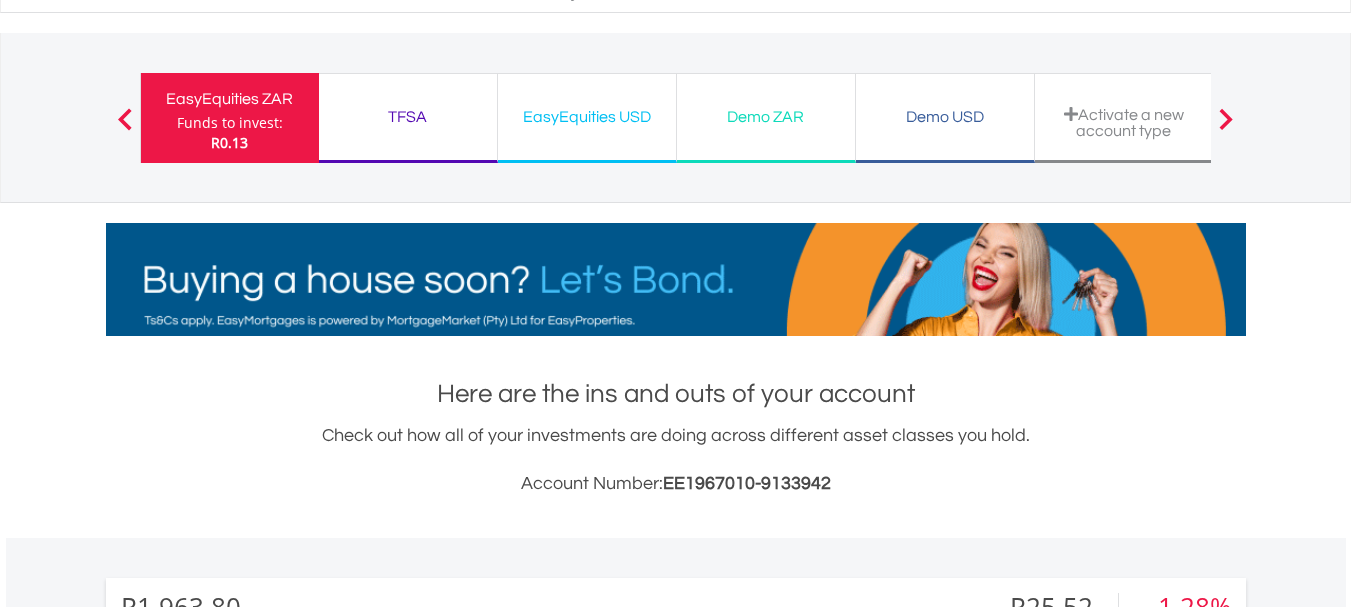 scroll, scrollTop: 0, scrollLeft: 0, axis: both 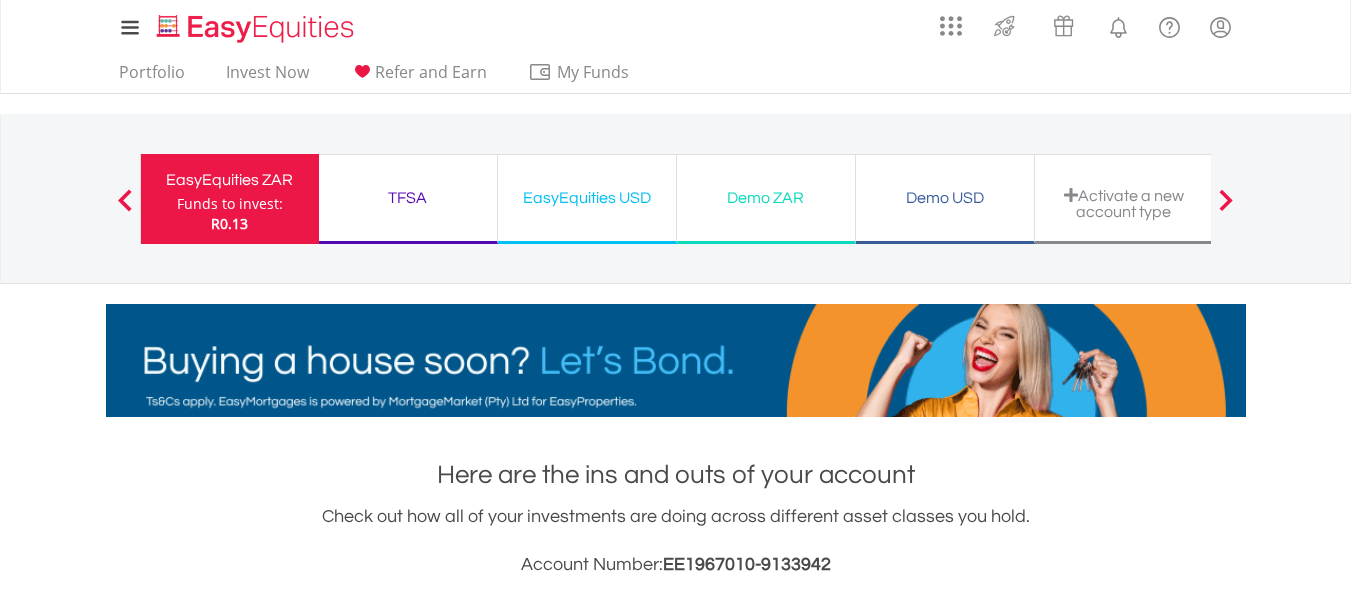 drag, startPoint x: 1342, startPoint y: 1, endPoint x: 893, endPoint y: 49, distance: 451.5584 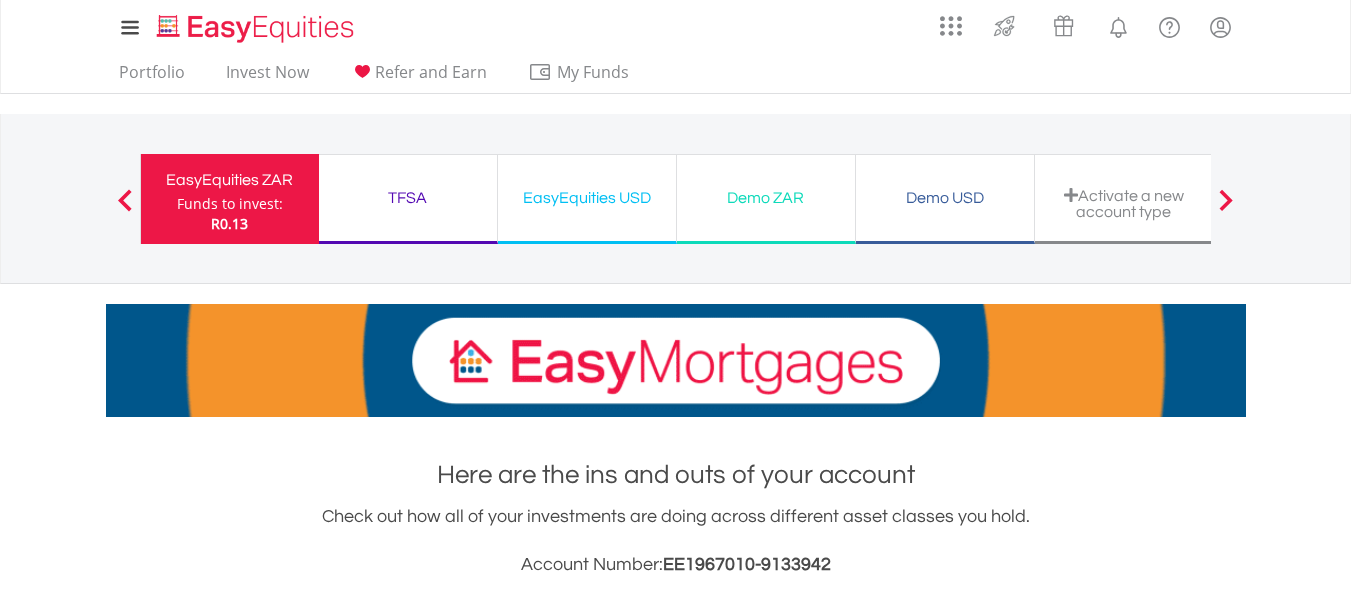 click on "My Investments
Invest Now
New Listings
Sell
My Recurring Investments
Pending Orders
Switch Unit Trusts
Vouchers
Buy a Voucher
Redeem a Voucher
Account Management" at bounding box center (676, 27) 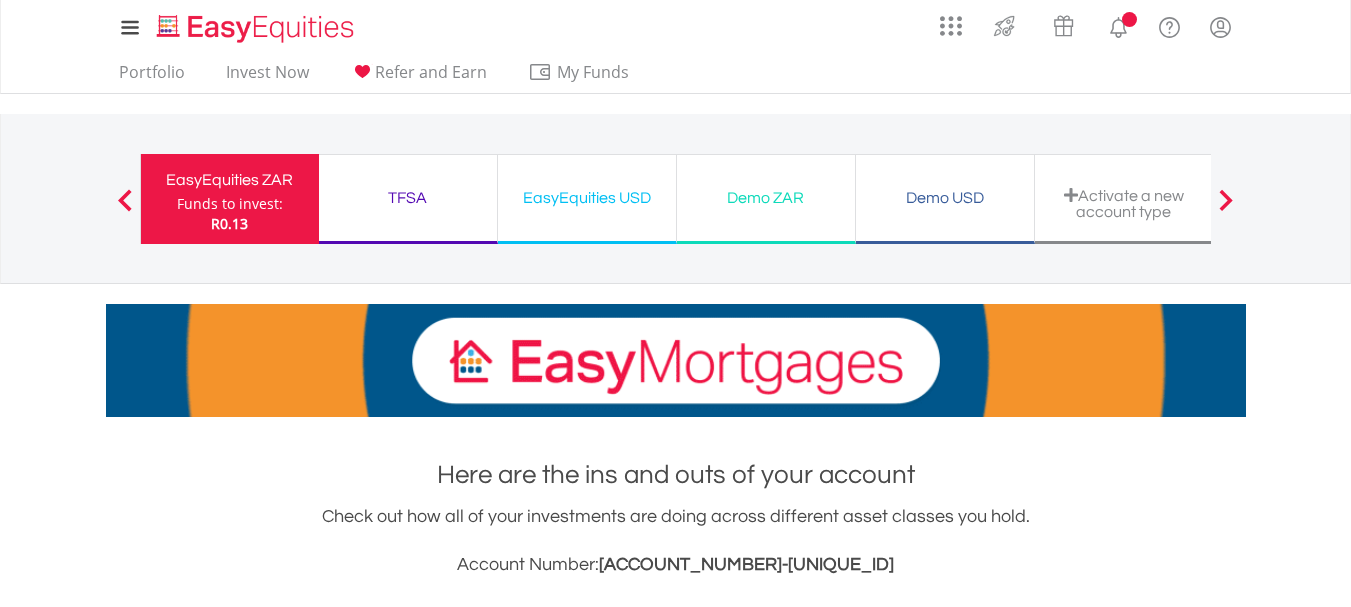 scroll, scrollTop: 0, scrollLeft: 0, axis: both 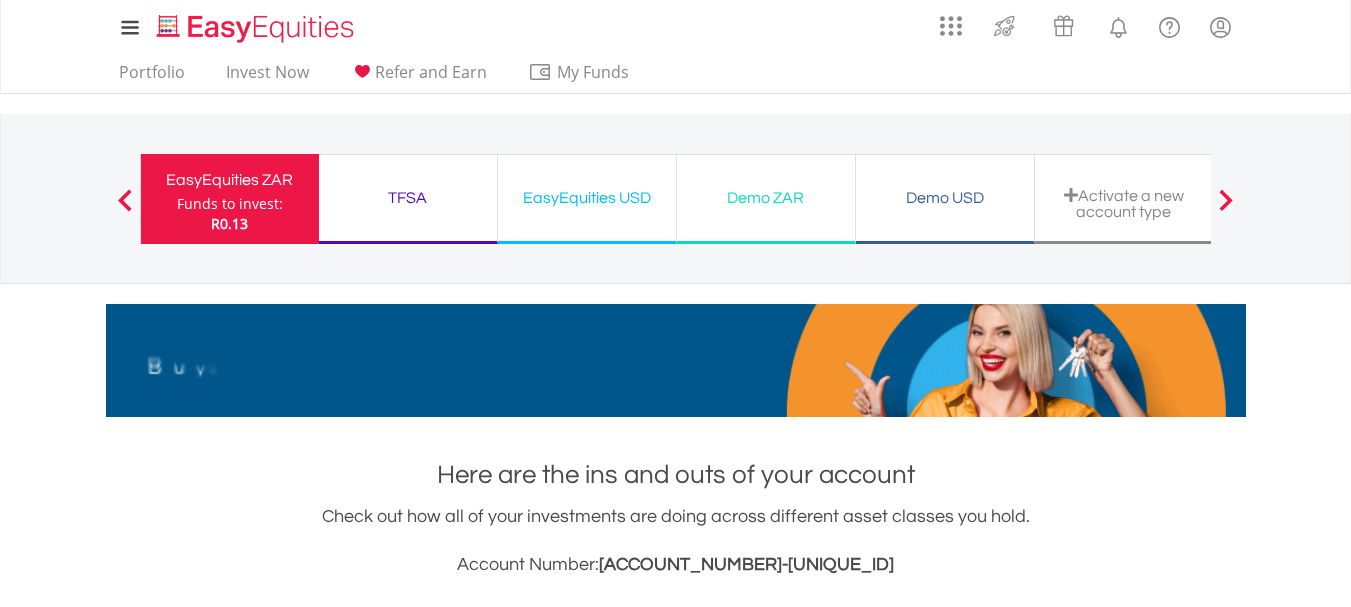 drag, startPoint x: 1293, startPoint y: 2, endPoint x: 1048, endPoint y: 74, distance: 255.36053 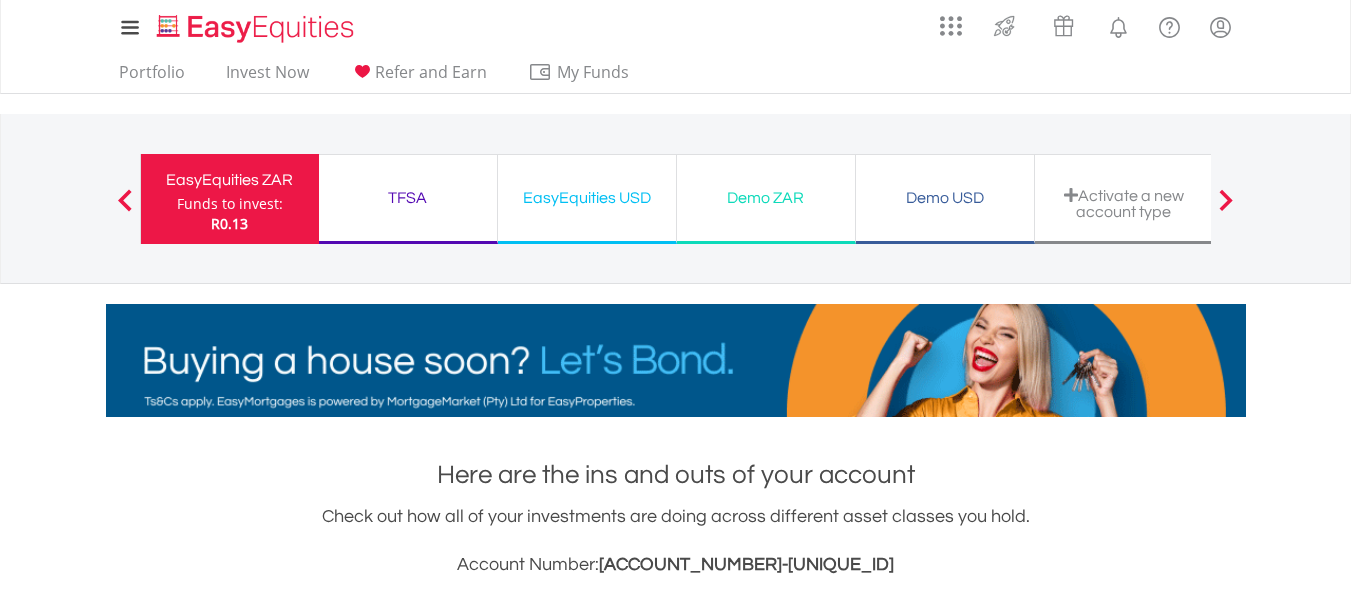 click on "Portfolio
Invest Now
Refer and Earn
My Funds
Fund your accounts
Withdraw Money
Inter-Account Transfers
EasyCredits
Recurring Investments
Transaction History" at bounding box center [676, 74] 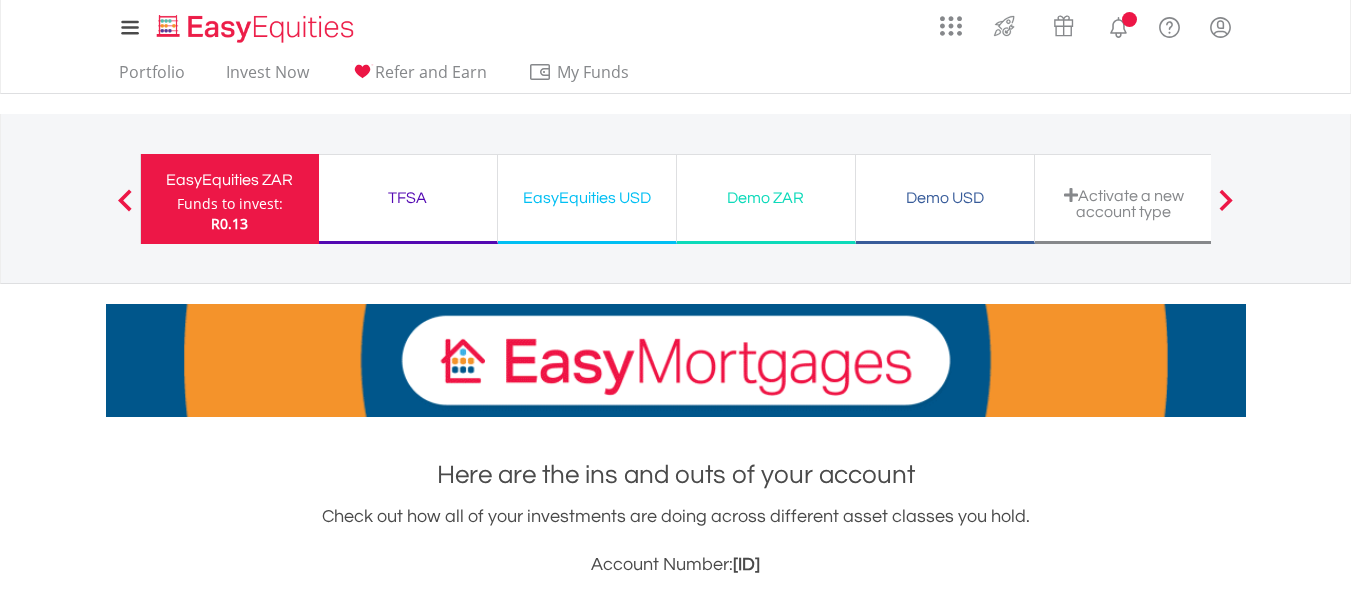 scroll, scrollTop: 0, scrollLeft: 0, axis: both 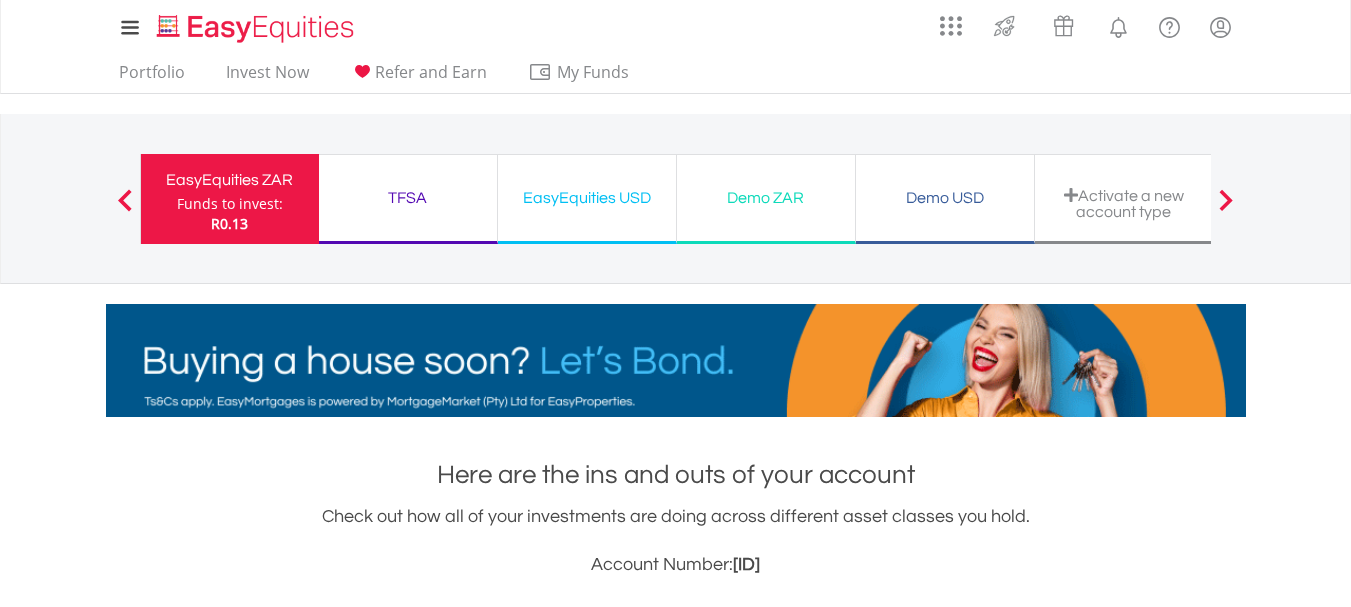 click on "EasyEquities USD" at bounding box center [587, 198] 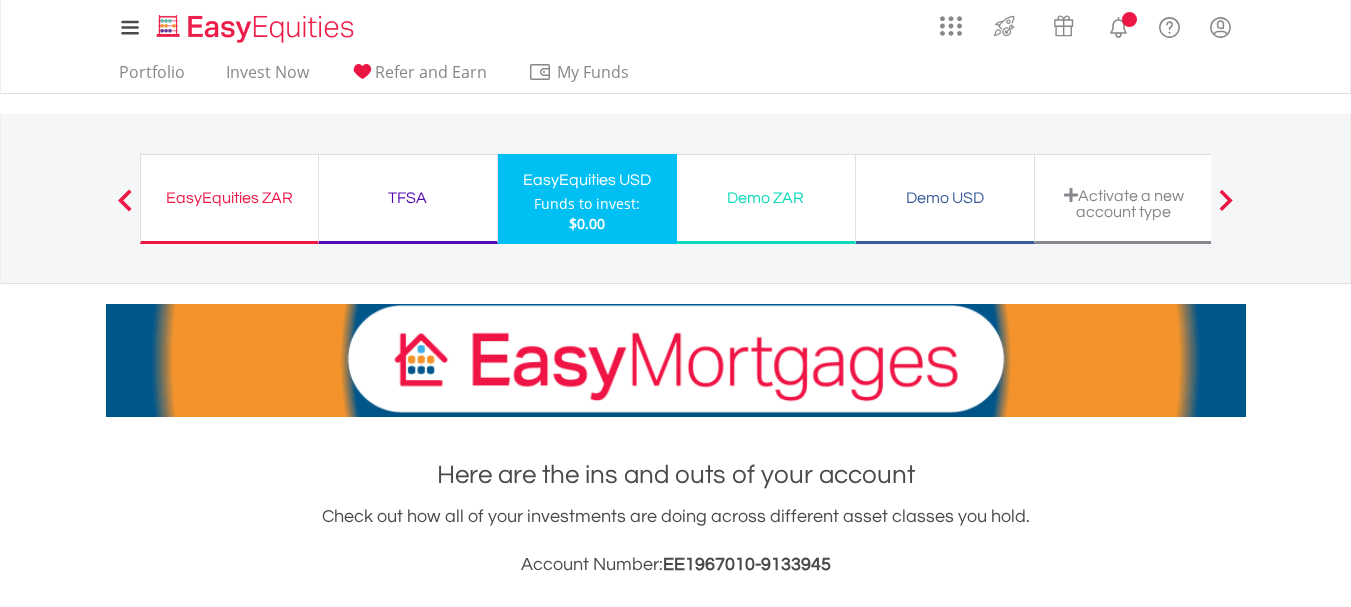 scroll, scrollTop: 0, scrollLeft: 0, axis: both 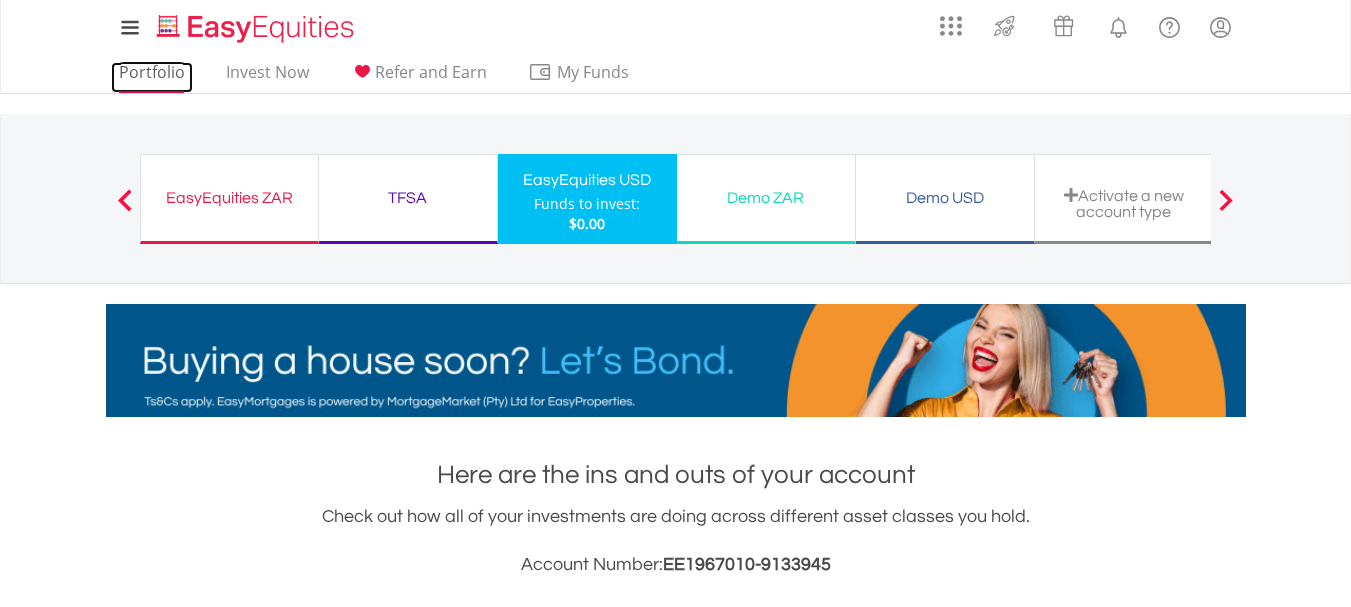 click on "Portfolio" at bounding box center (152, 77) 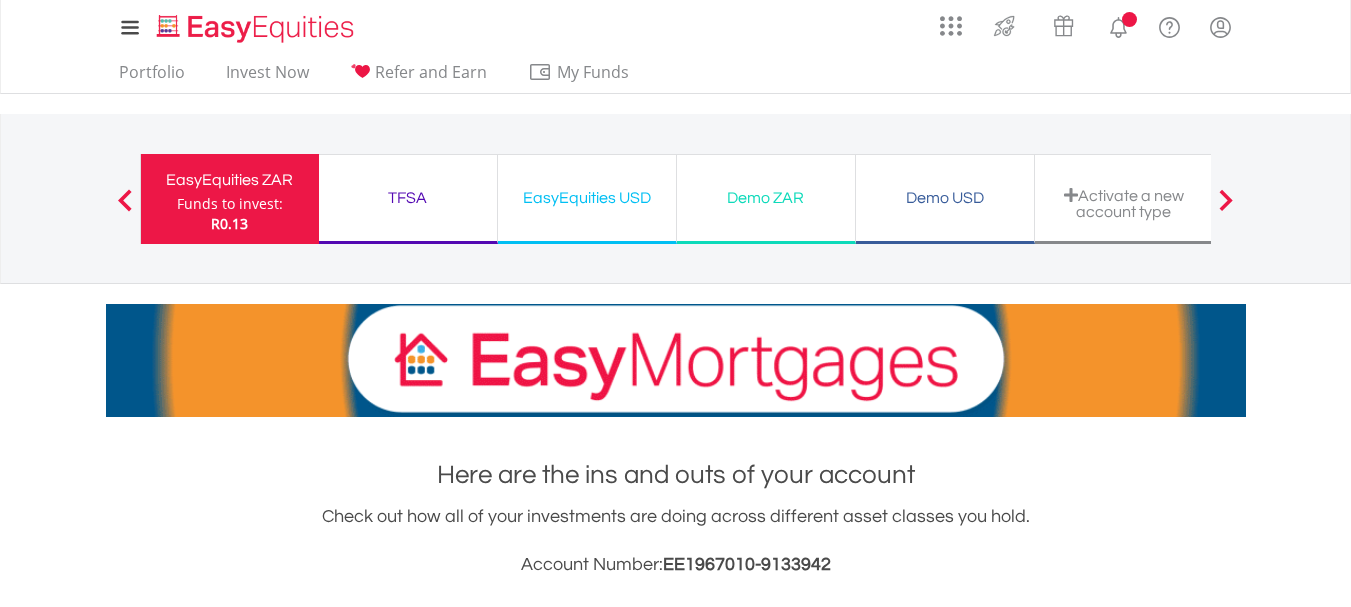 scroll, scrollTop: 0, scrollLeft: 0, axis: both 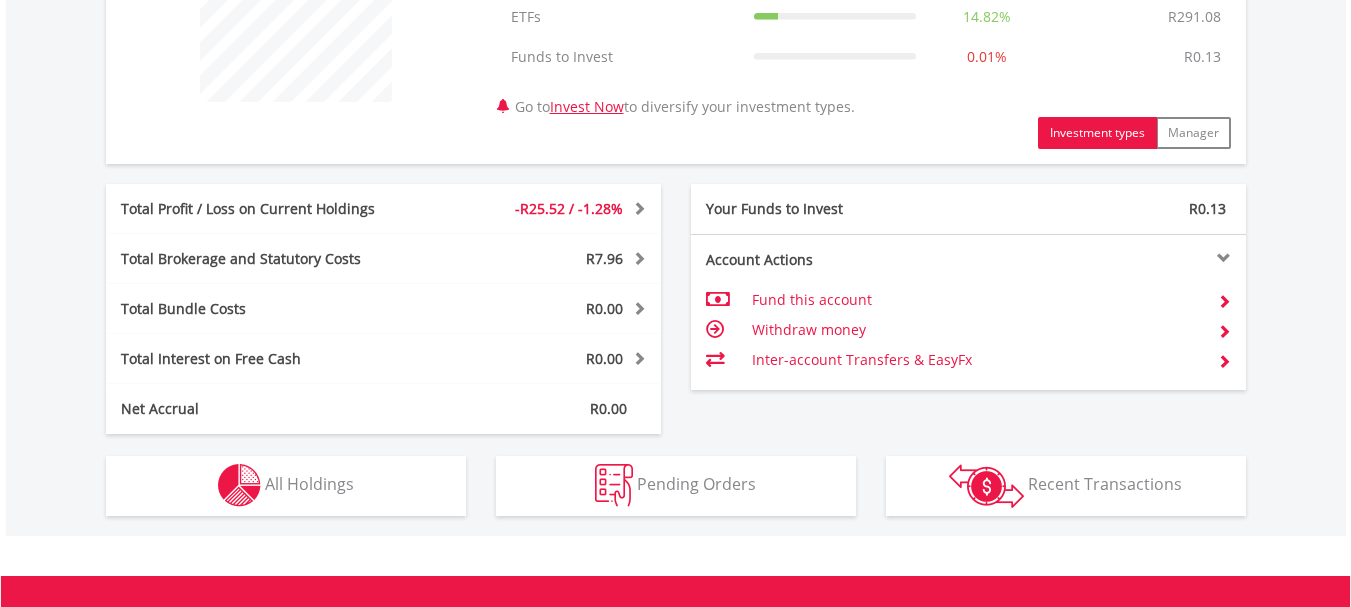 click on "Withdraw money" at bounding box center (976, 300) 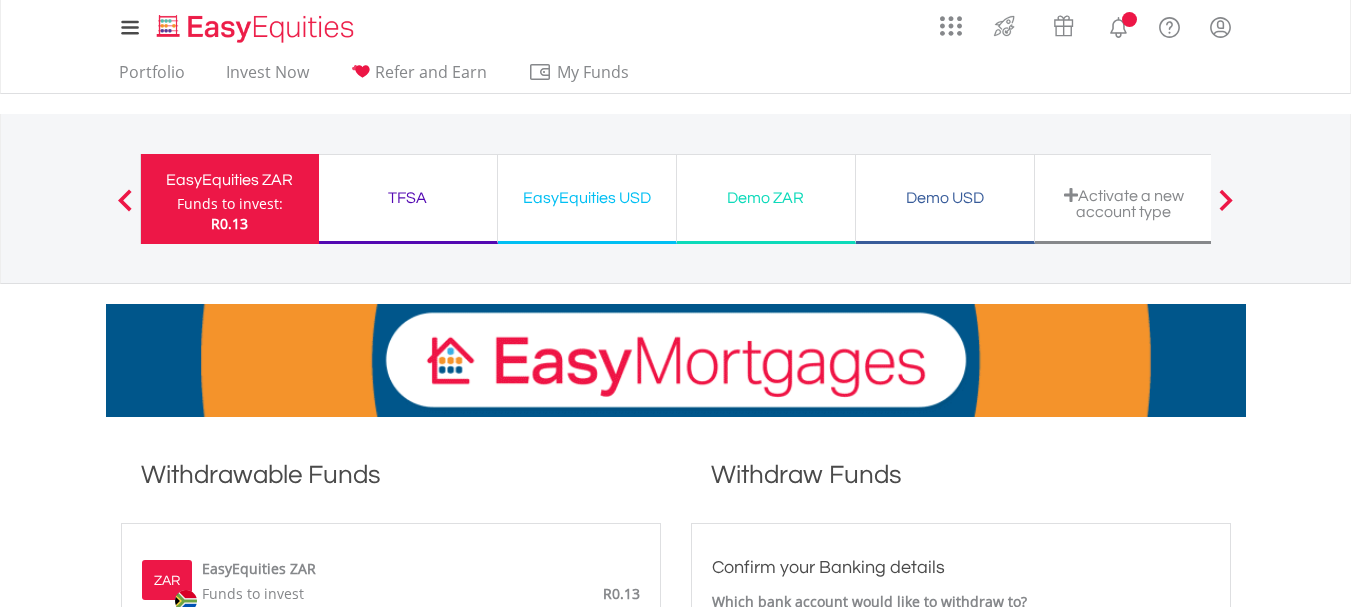 scroll, scrollTop: 0, scrollLeft: 0, axis: both 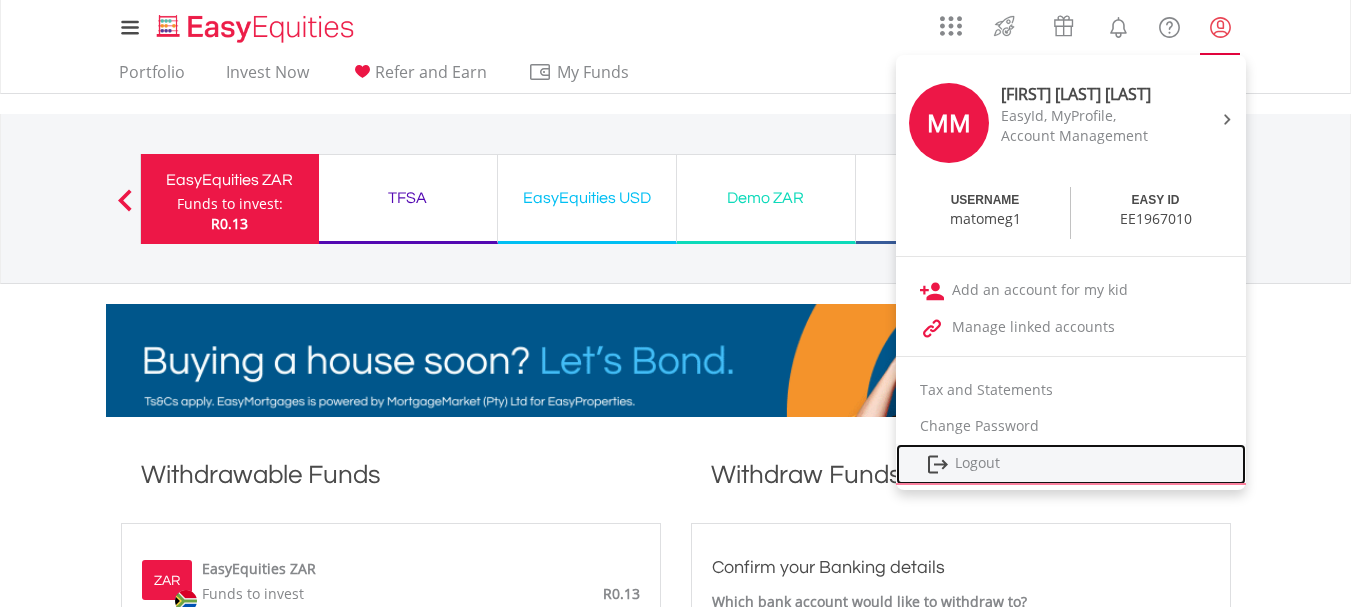 click on "Logout" at bounding box center [1071, 464] 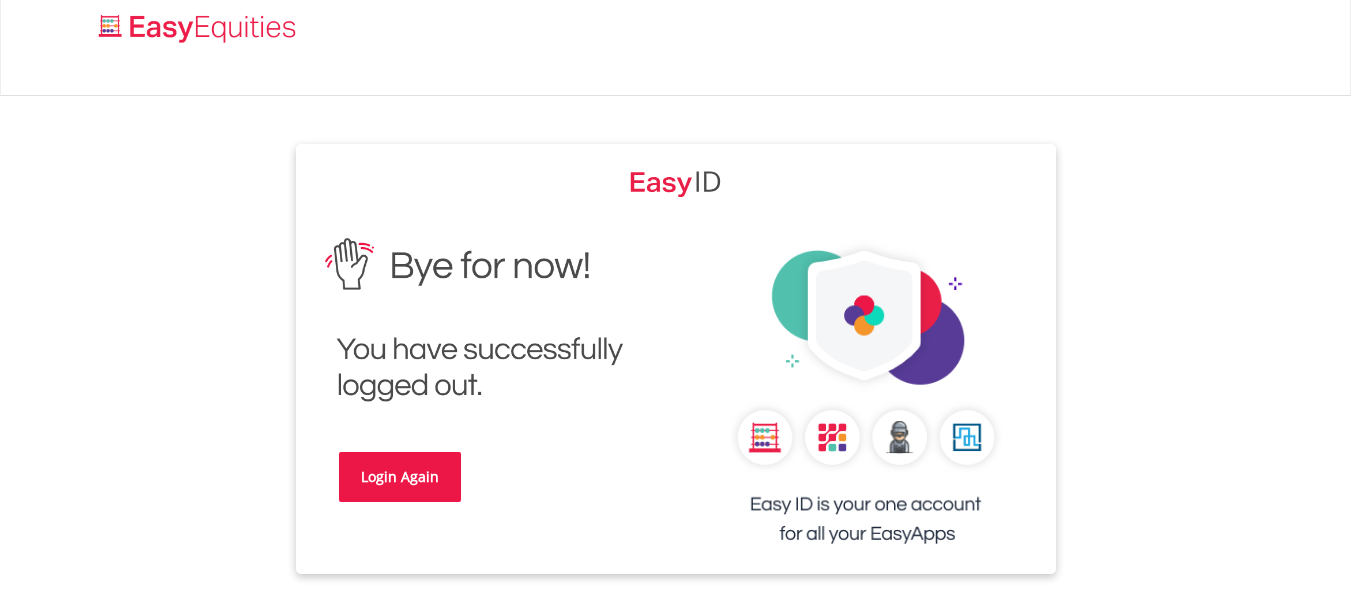 scroll, scrollTop: 0, scrollLeft: 0, axis: both 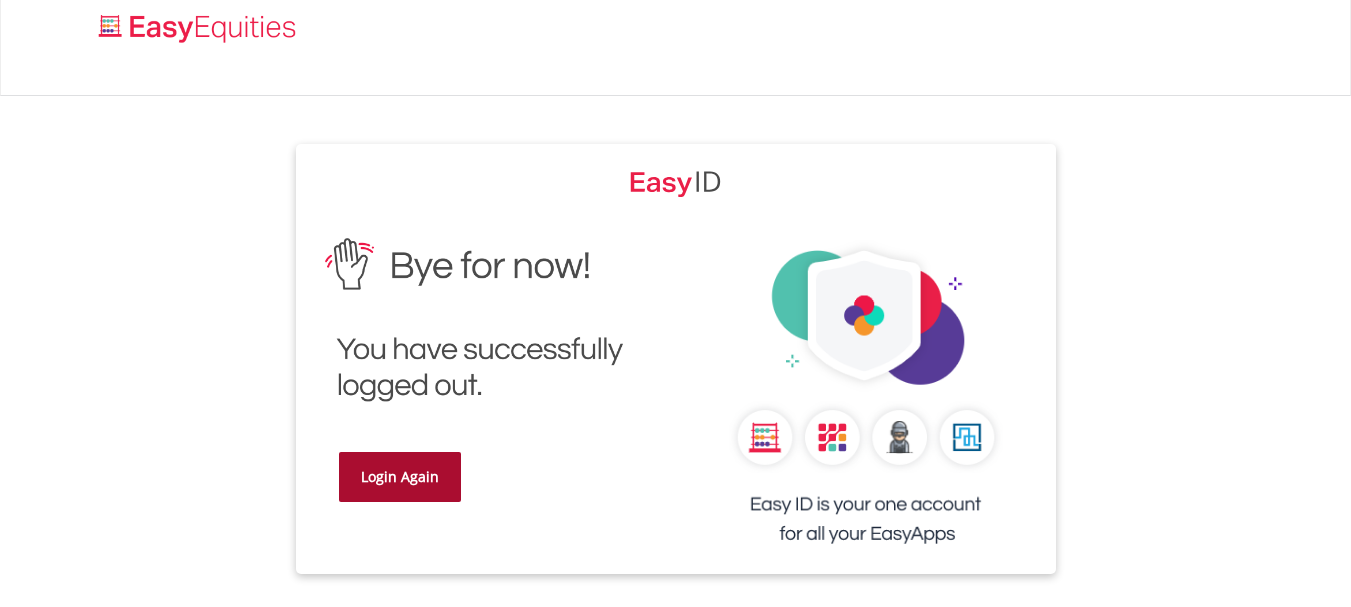 click on "Login Again" at bounding box center (400, 477) 